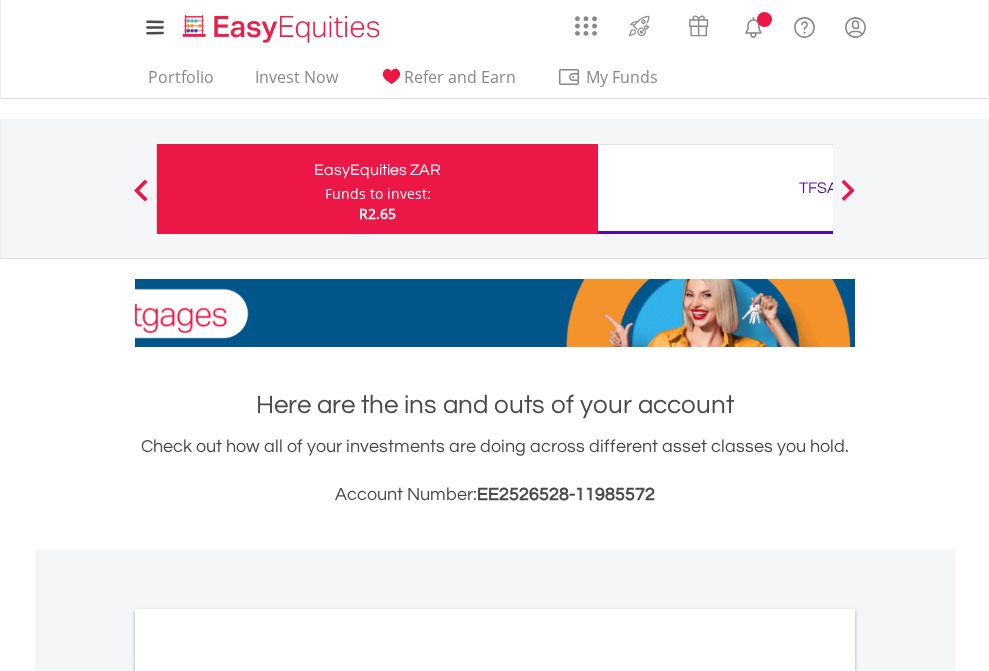 scroll, scrollTop: 0, scrollLeft: 0, axis: both 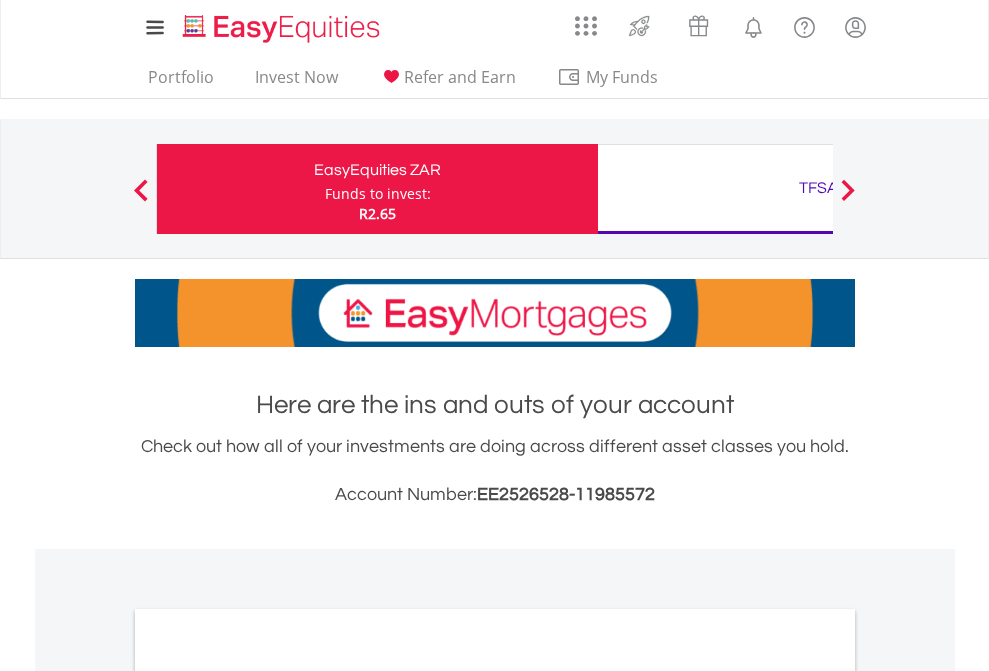 click on "Funds to invest:" at bounding box center [378, 194] 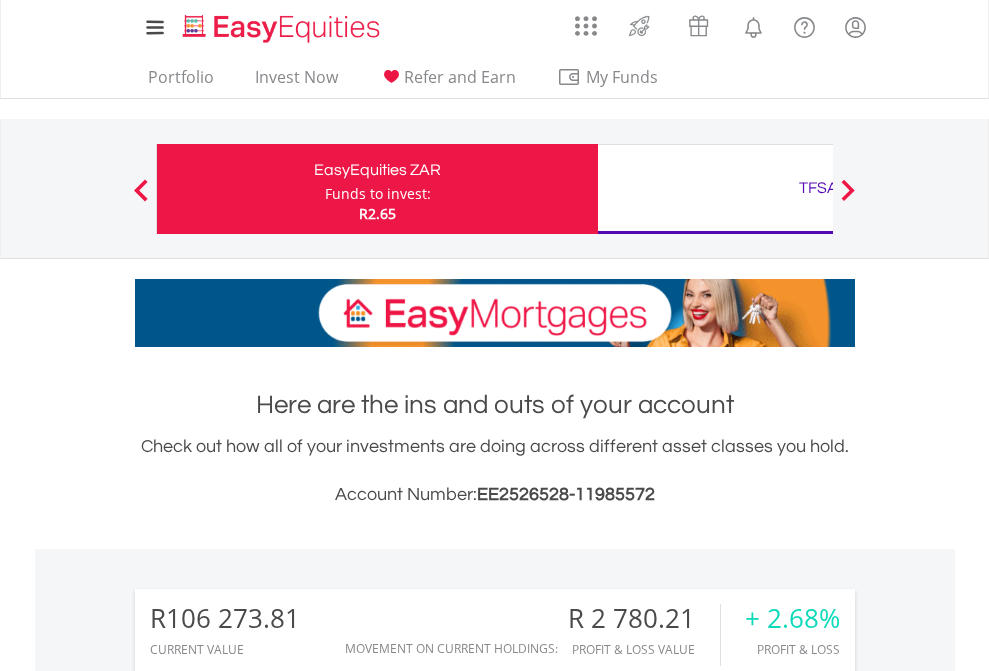 scroll, scrollTop: 999808, scrollLeft: 999687, axis: both 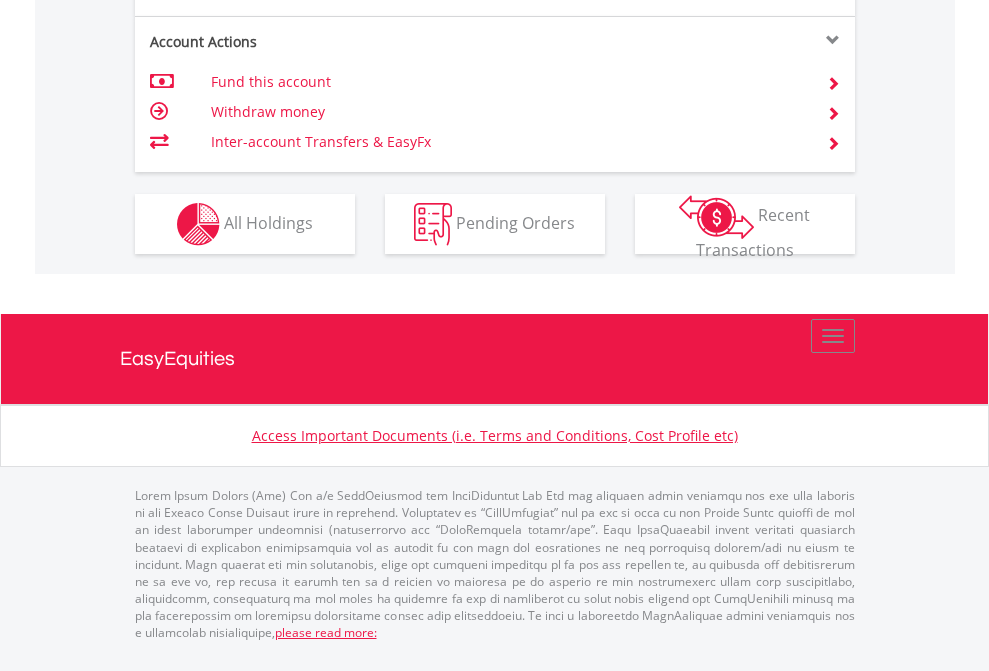 click on "Investment types" at bounding box center (706, -337) 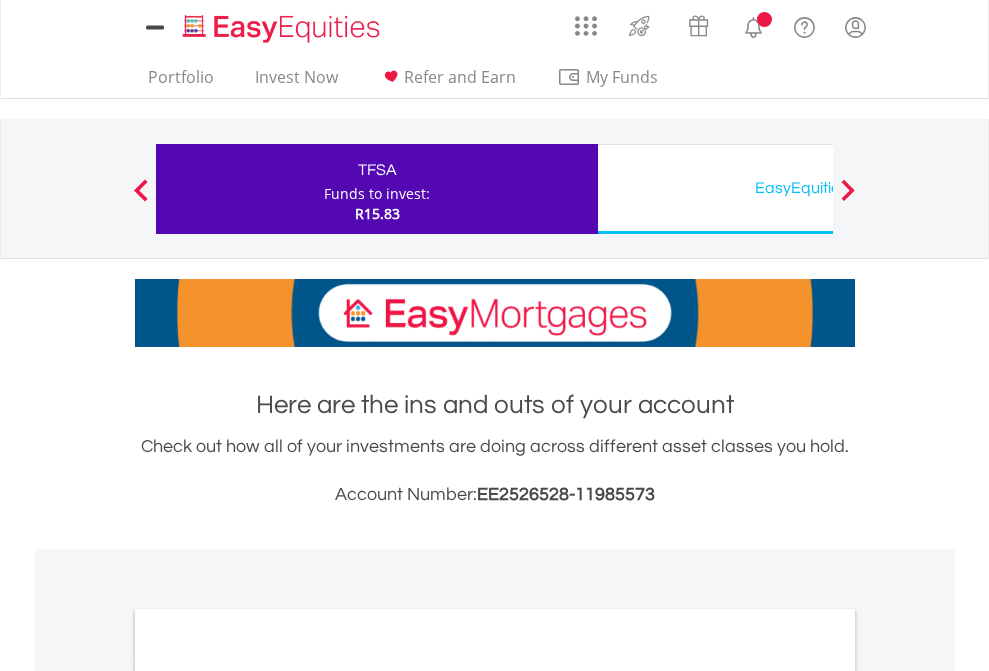 scroll, scrollTop: 0, scrollLeft: 0, axis: both 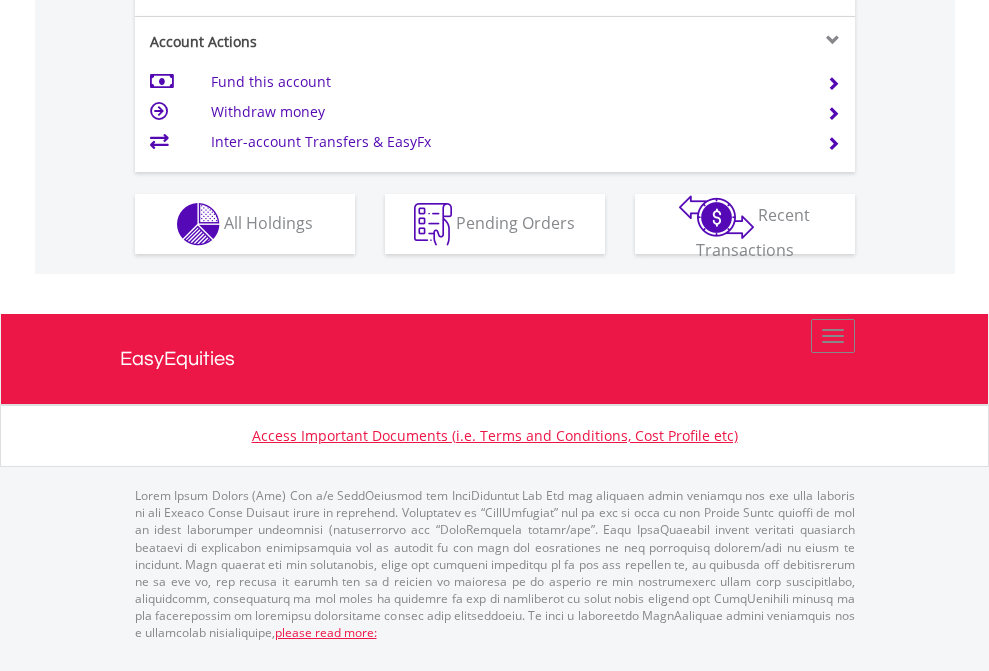 click on "Investment types" at bounding box center (706, -337) 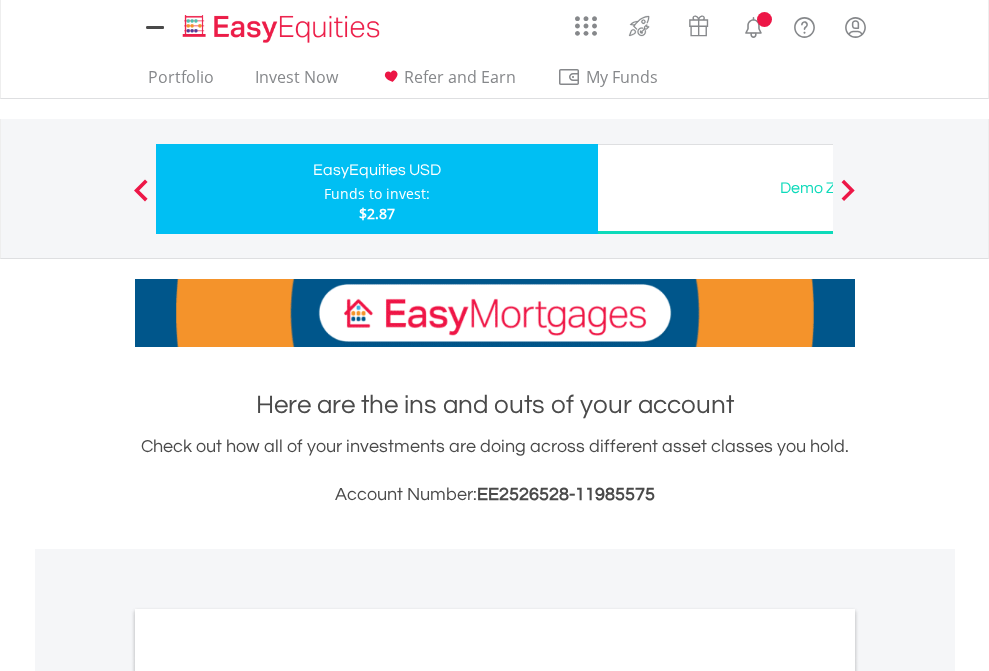 scroll, scrollTop: 0, scrollLeft: 0, axis: both 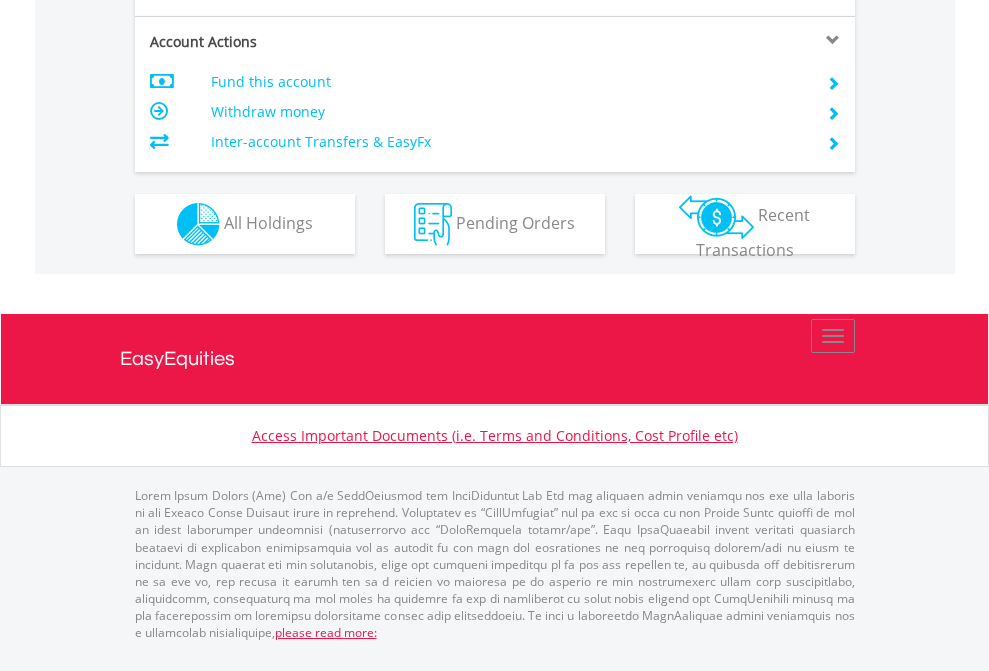 click on "Investment types" at bounding box center (706, -337) 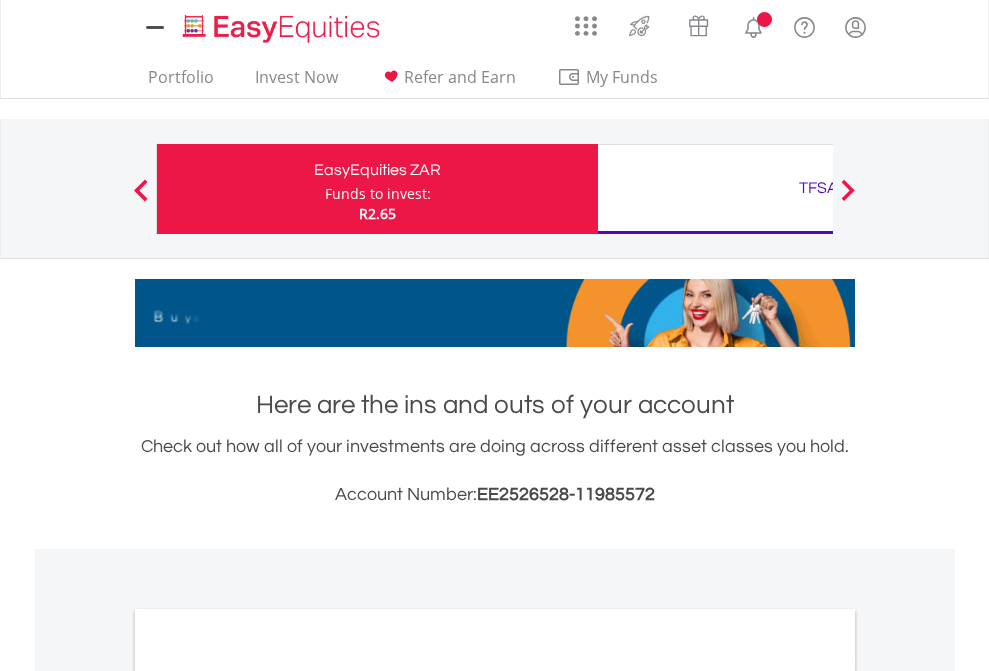 click on "All Holdings" at bounding box center [268, 1096] 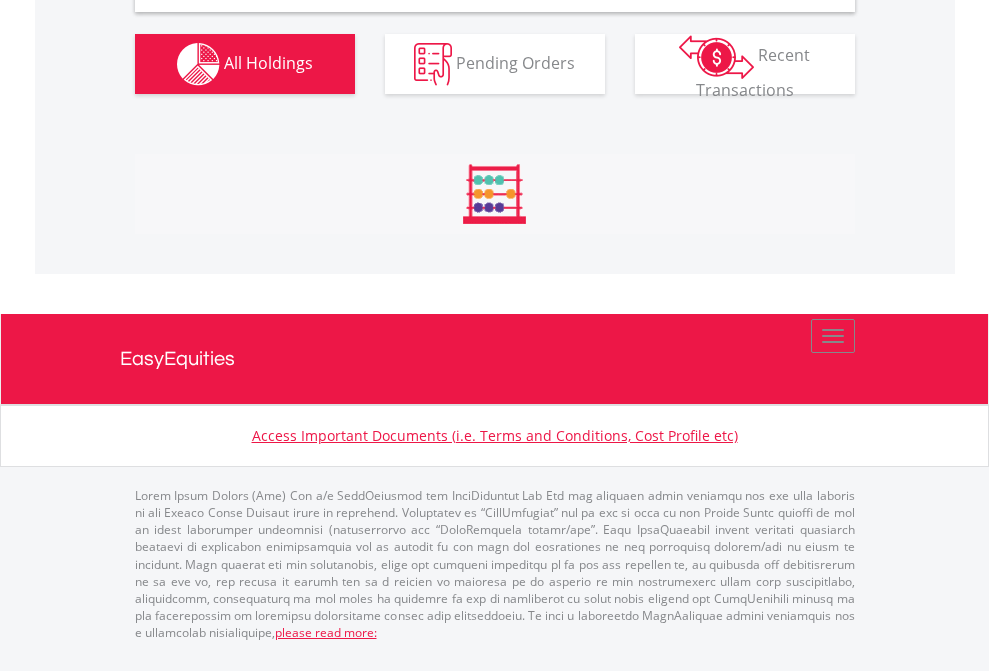 scroll, scrollTop: 1933, scrollLeft: 0, axis: vertical 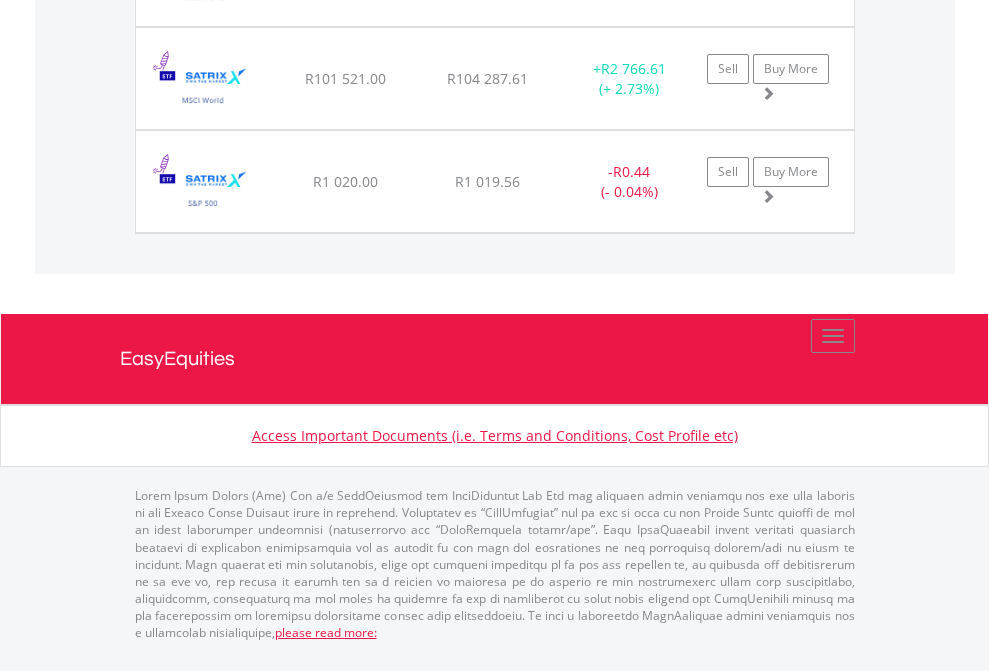 click on "TFSA" at bounding box center (818, -1174) 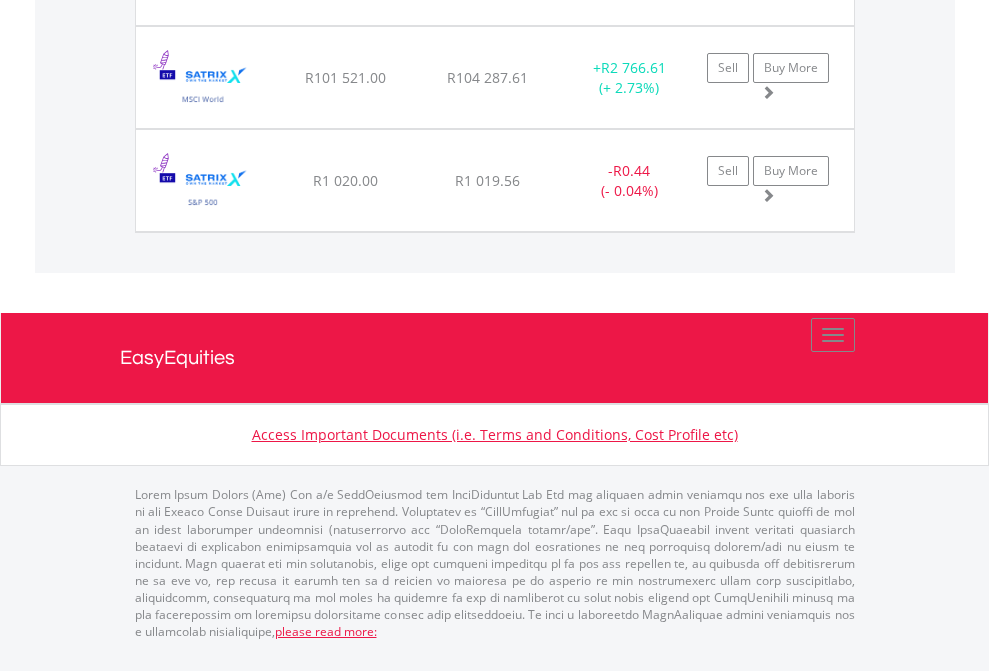 scroll, scrollTop: 144, scrollLeft: 0, axis: vertical 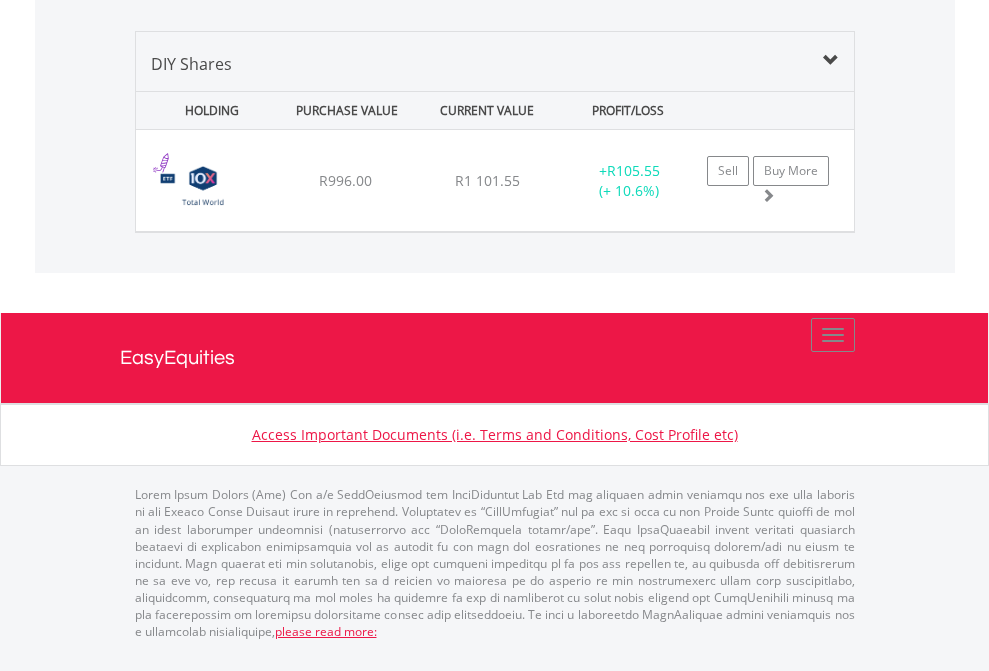 click on "EasyEquities USD" at bounding box center (818, -1339) 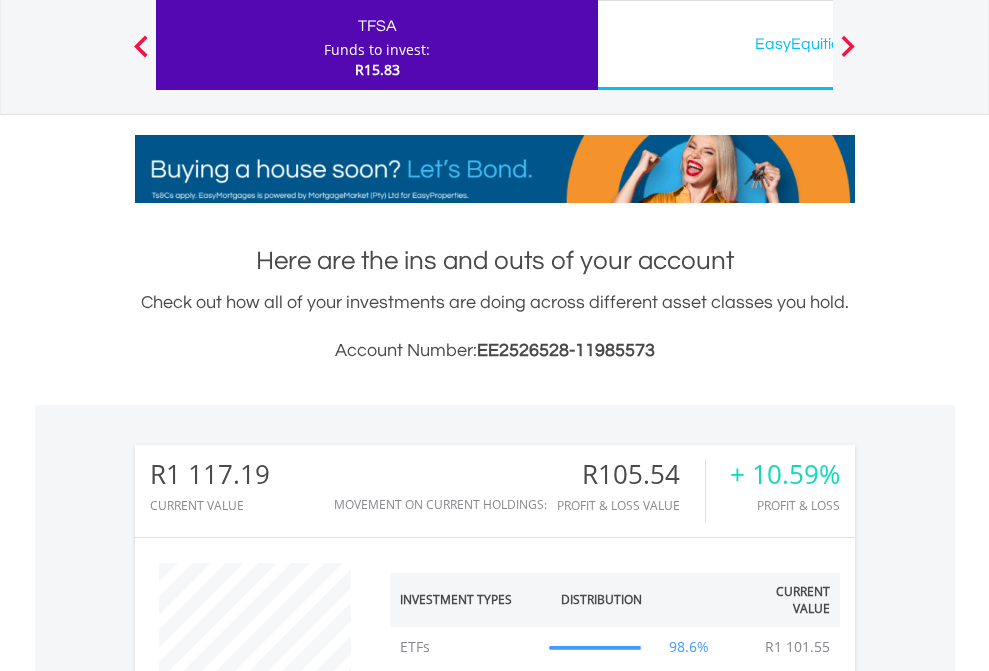 scroll, scrollTop: 999808, scrollLeft: 999687, axis: both 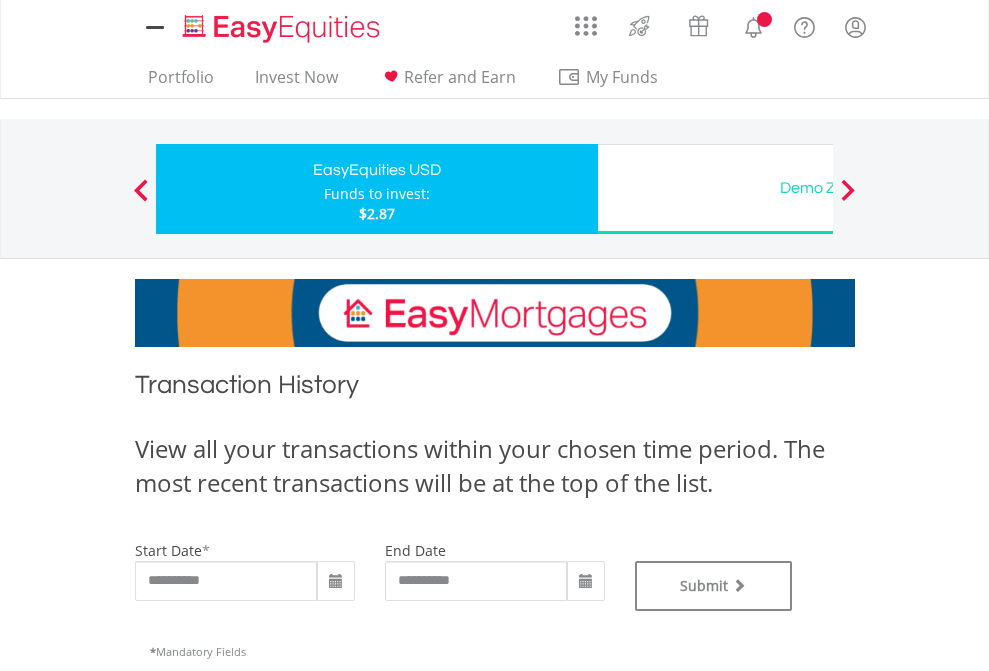 type on "**********" 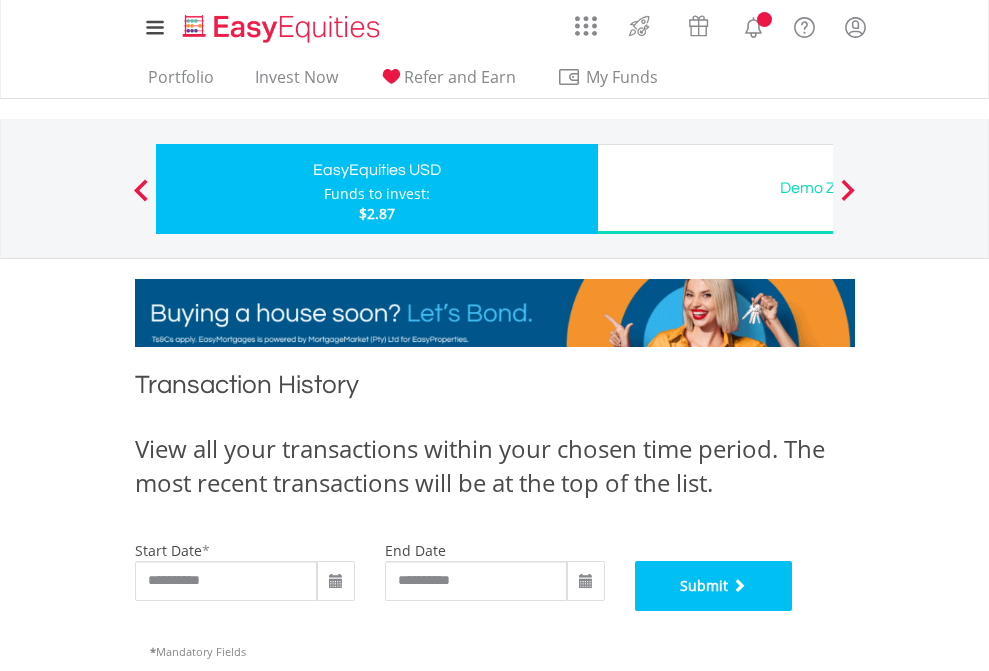 click on "Submit" at bounding box center (714, 586) 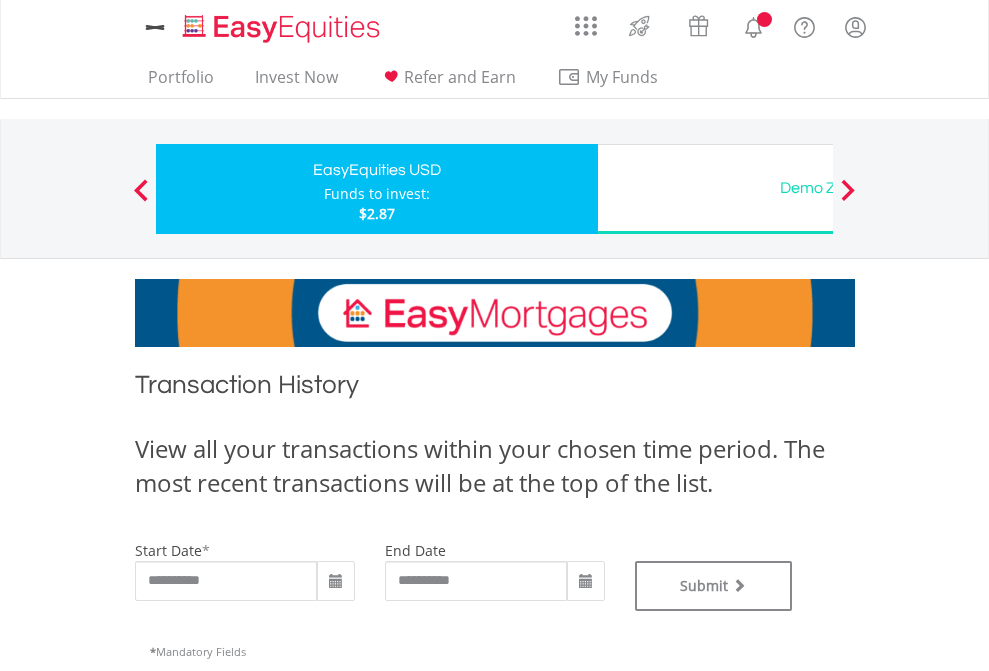 scroll, scrollTop: 0, scrollLeft: 0, axis: both 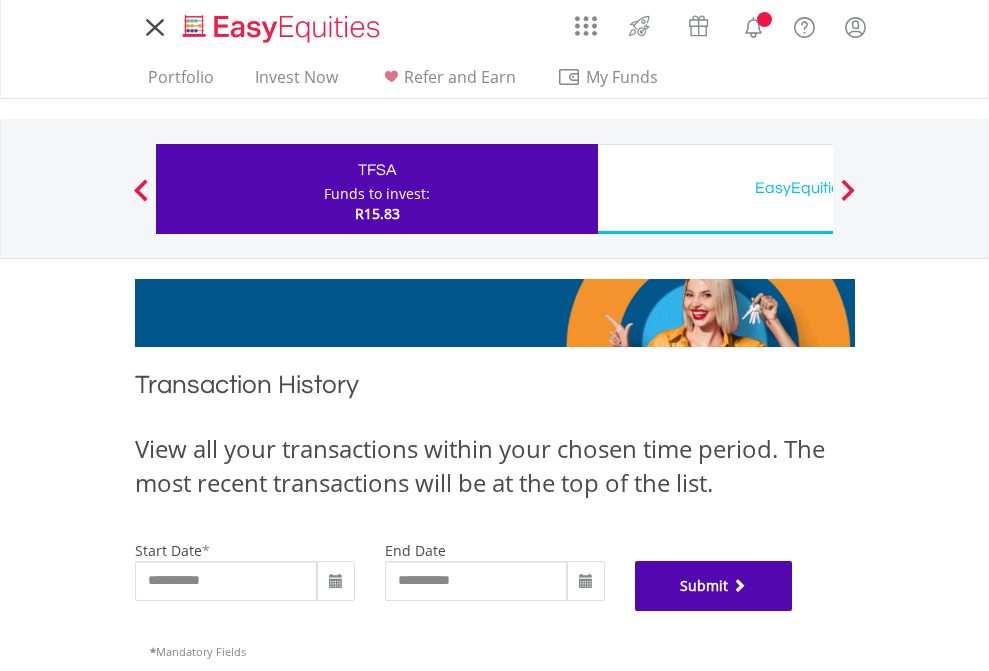 click on "Submit" at bounding box center (714, 586) 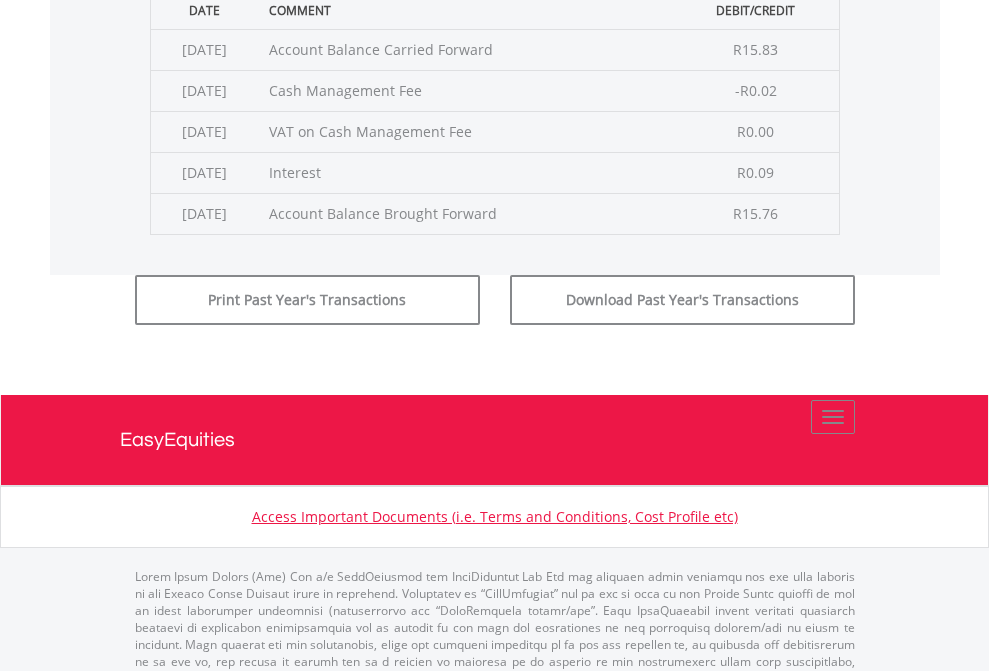 scroll, scrollTop: 811, scrollLeft: 0, axis: vertical 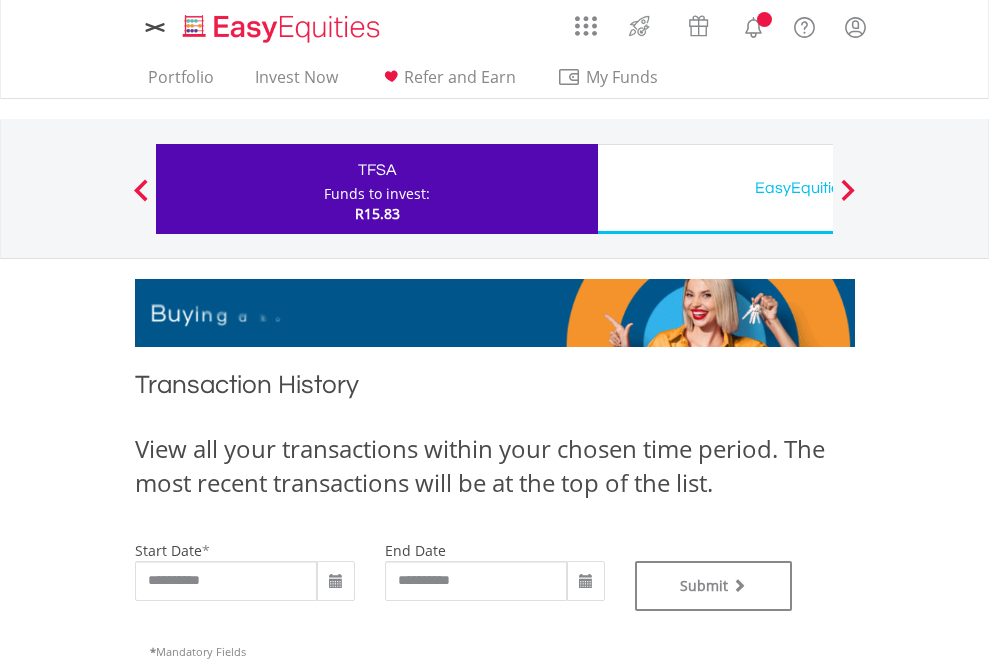 click on "EasyEquities USD" at bounding box center [818, 188] 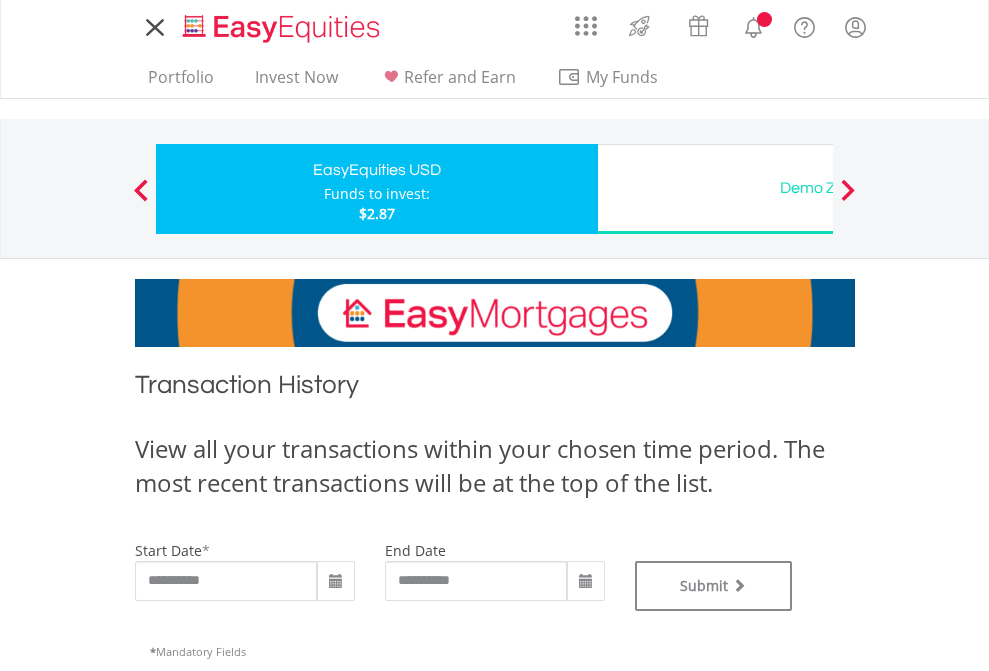 scroll, scrollTop: 0, scrollLeft: 0, axis: both 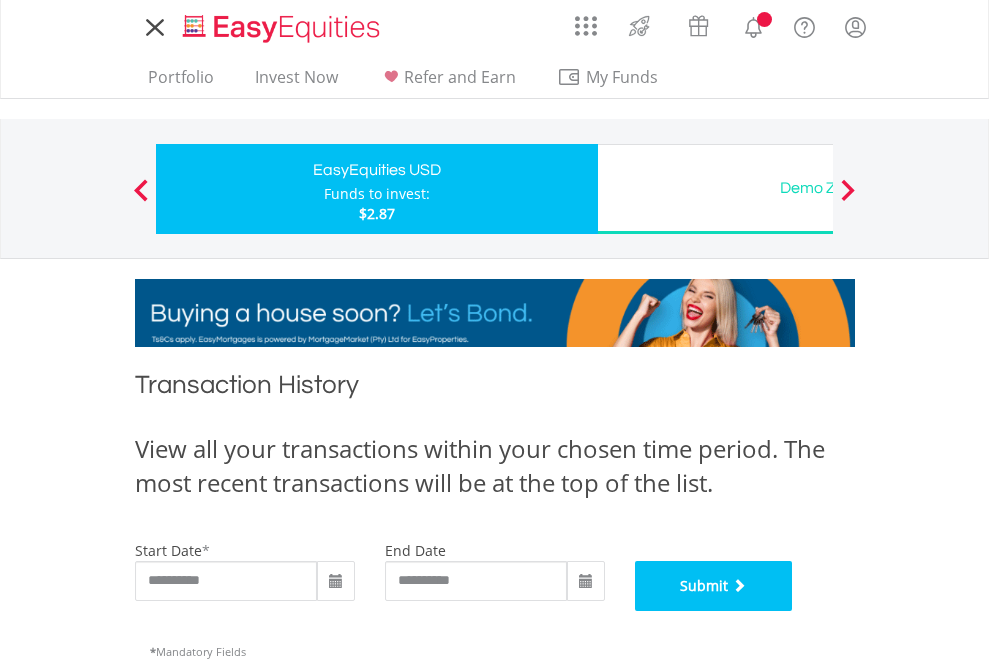 click on "Submit" at bounding box center [714, 586] 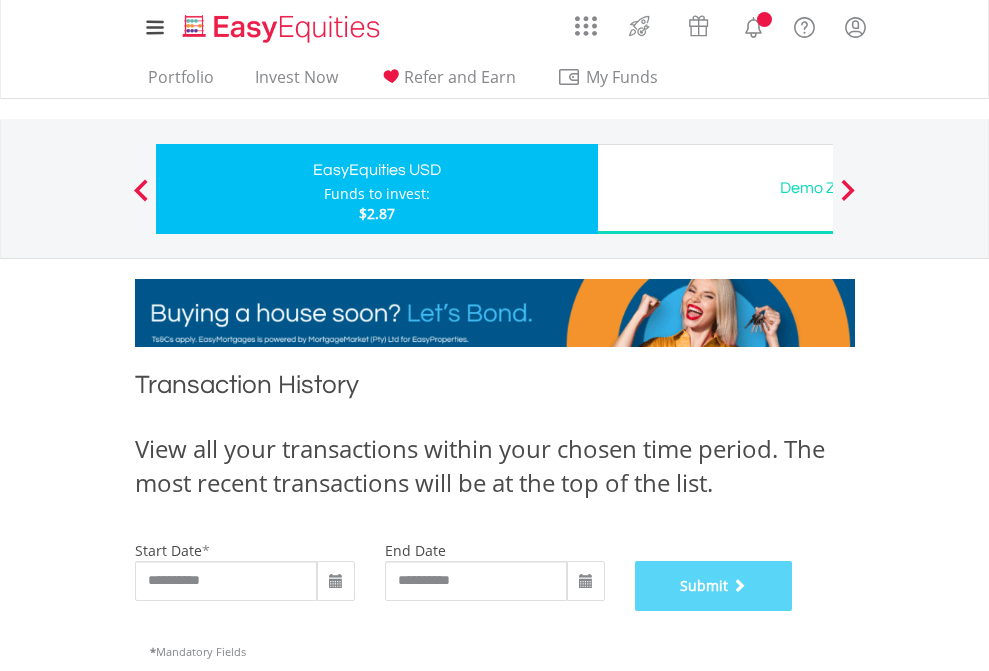 scroll, scrollTop: 811, scrollLeft: 0, axis: vertical 